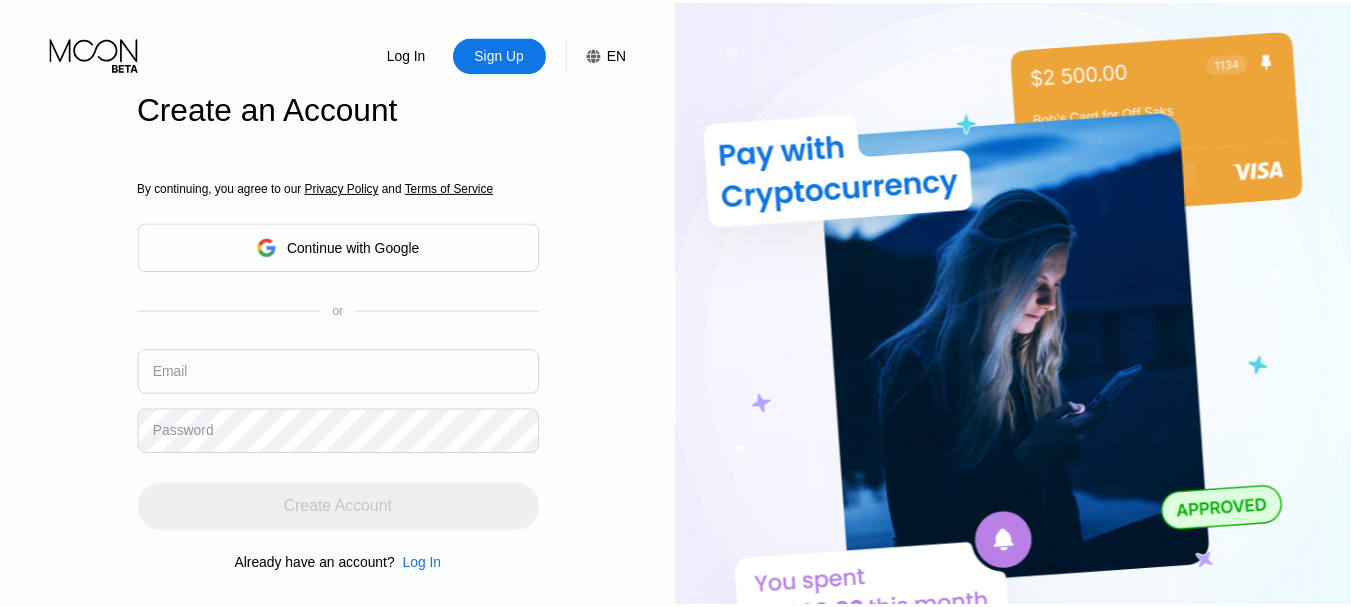 scroll, scrollTop: 0, scrollLeft: 0, axis: both 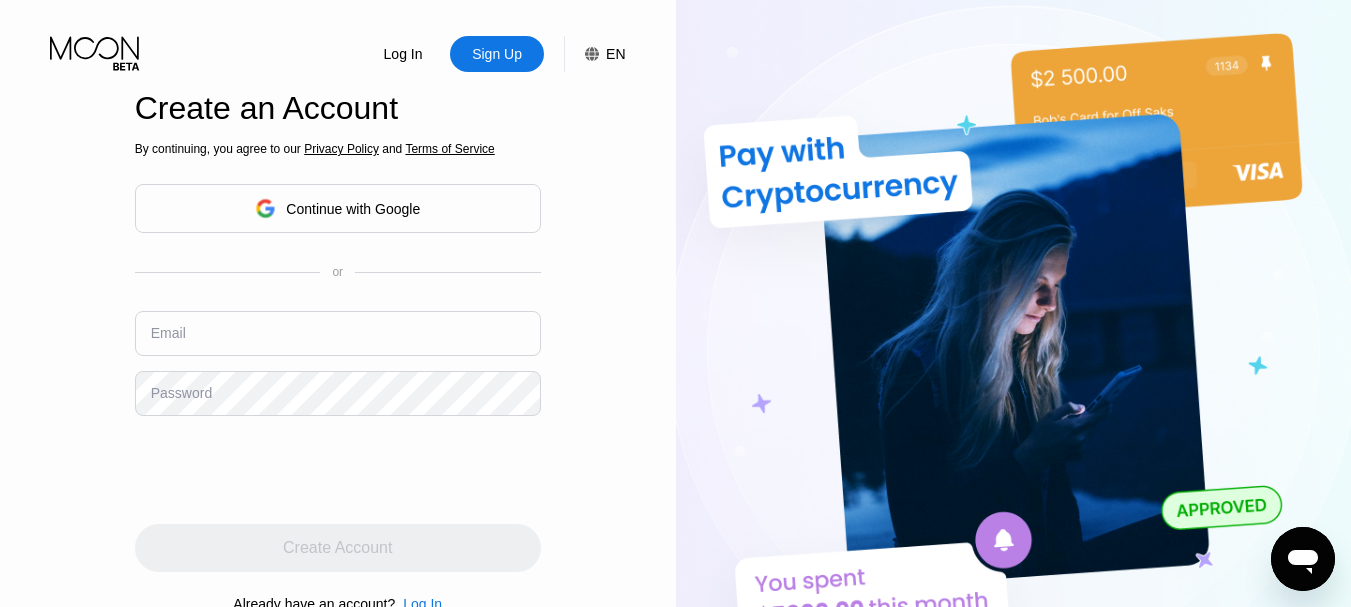 click on "Continue with Google" at bounding box center [338, 208] 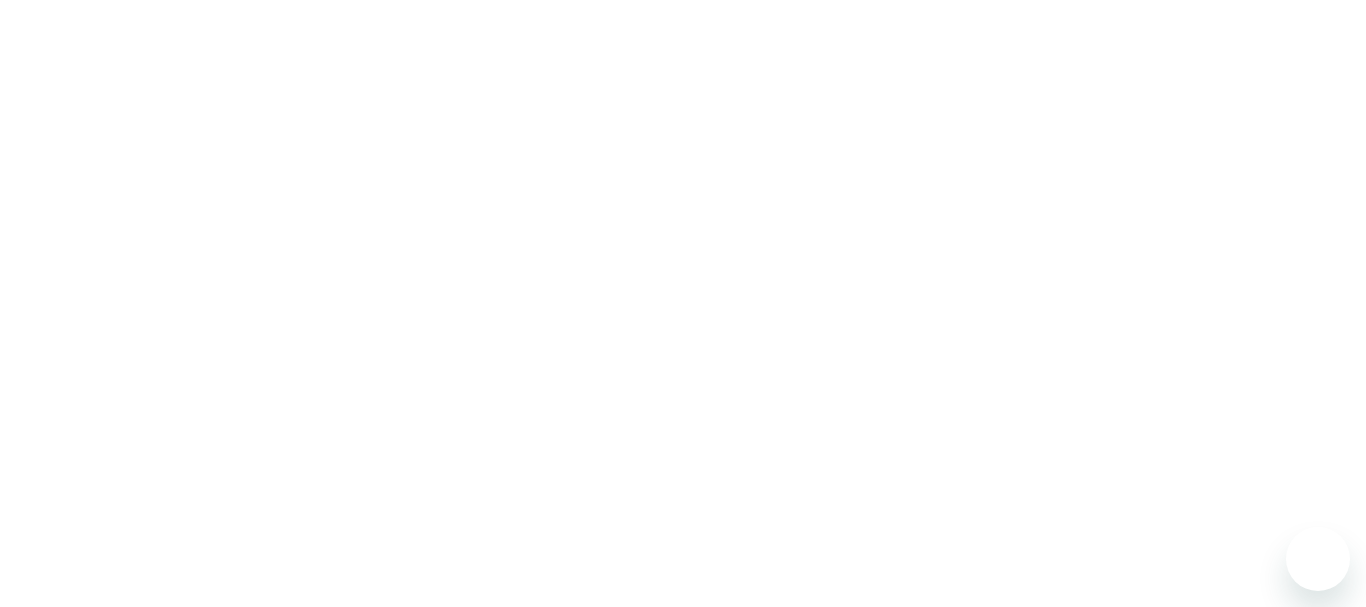 scroll, scrollTop: 0, scrollLeft: 0, axis: both 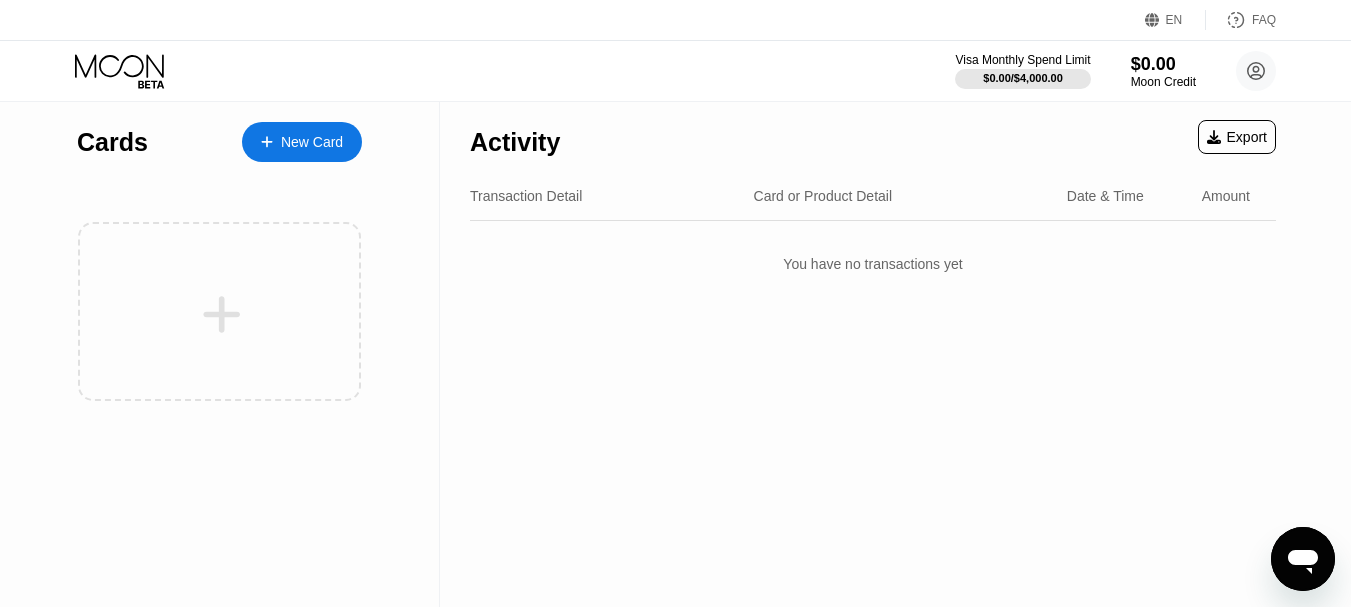 click on "New Card" at bounding box center [302, 142] 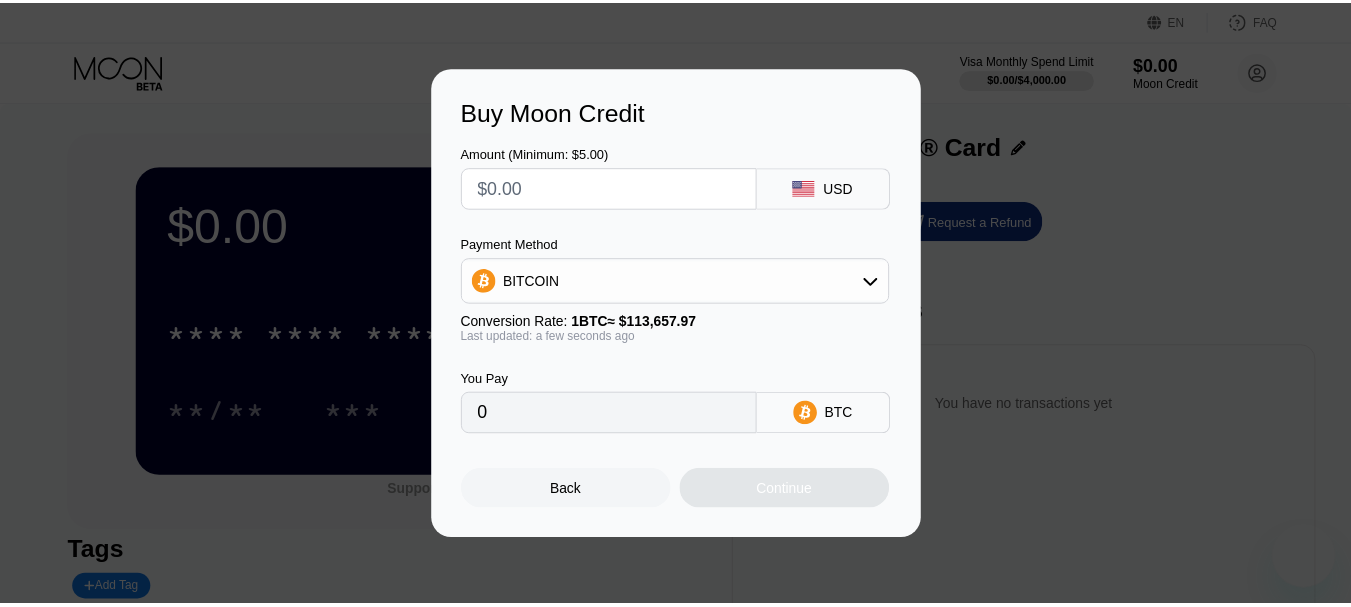 scroll, scrollTop: 0, scrollLeft: 0, axis: both 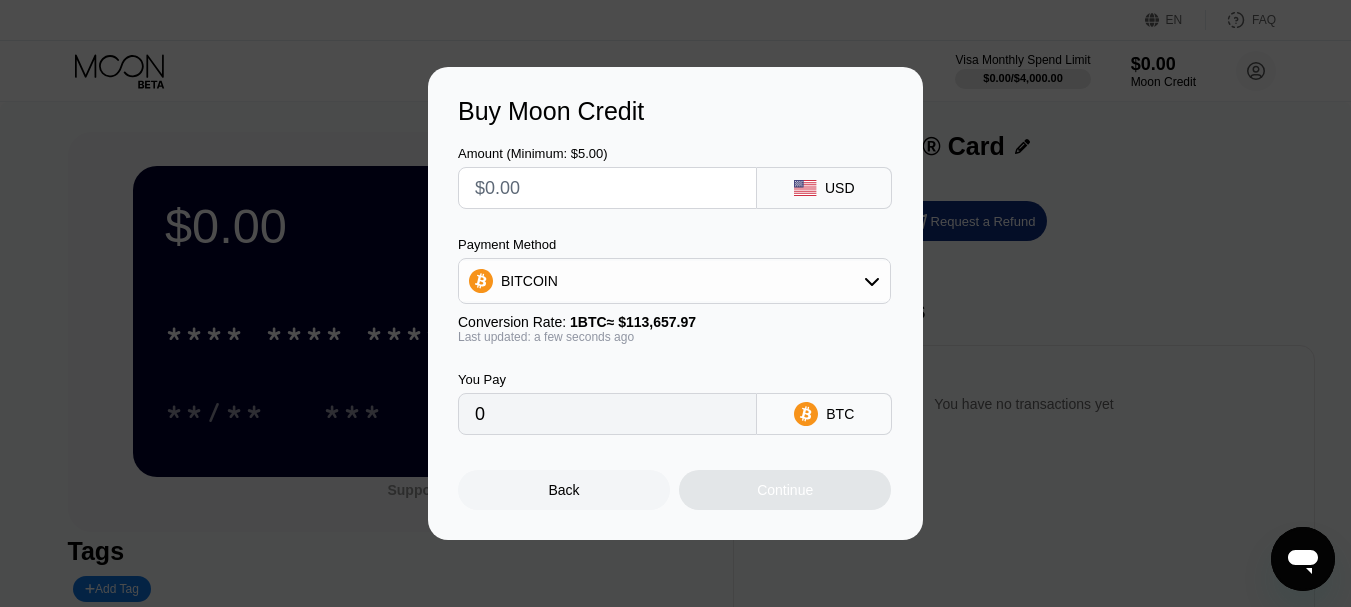 click on "Buy Moon Credit" at bounding box center (675, 111) 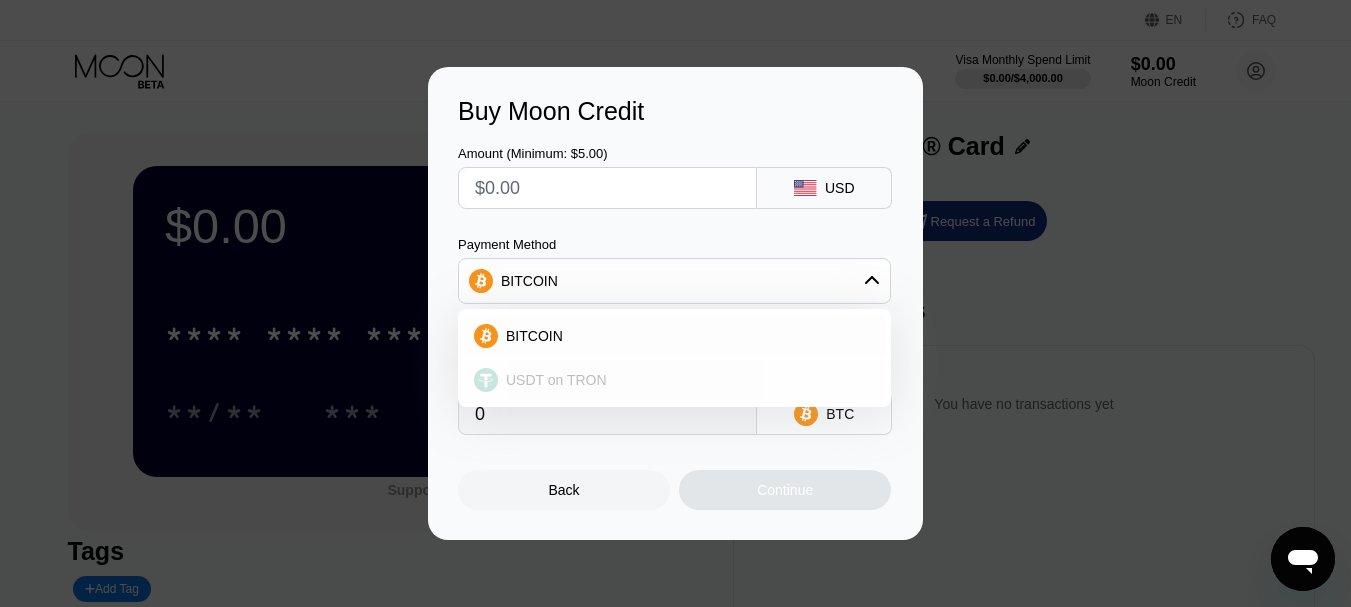 click on "USDT on TRON" at bounding box center [686, 380] 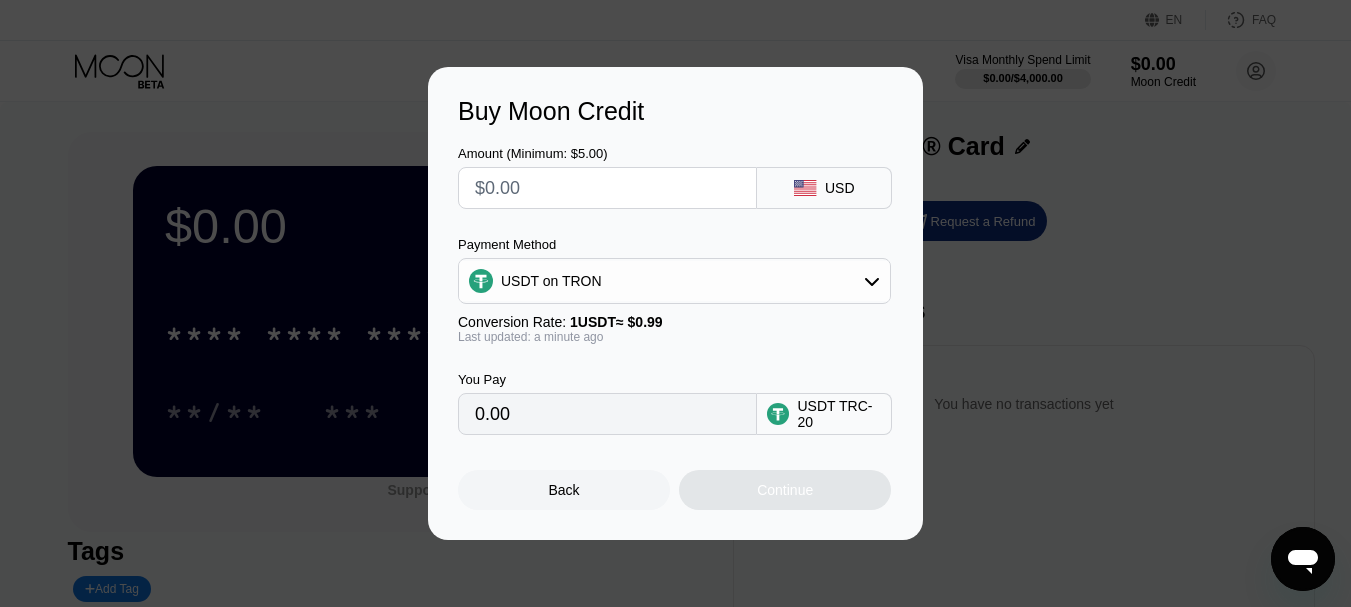 click at bounding box center (607, 188) 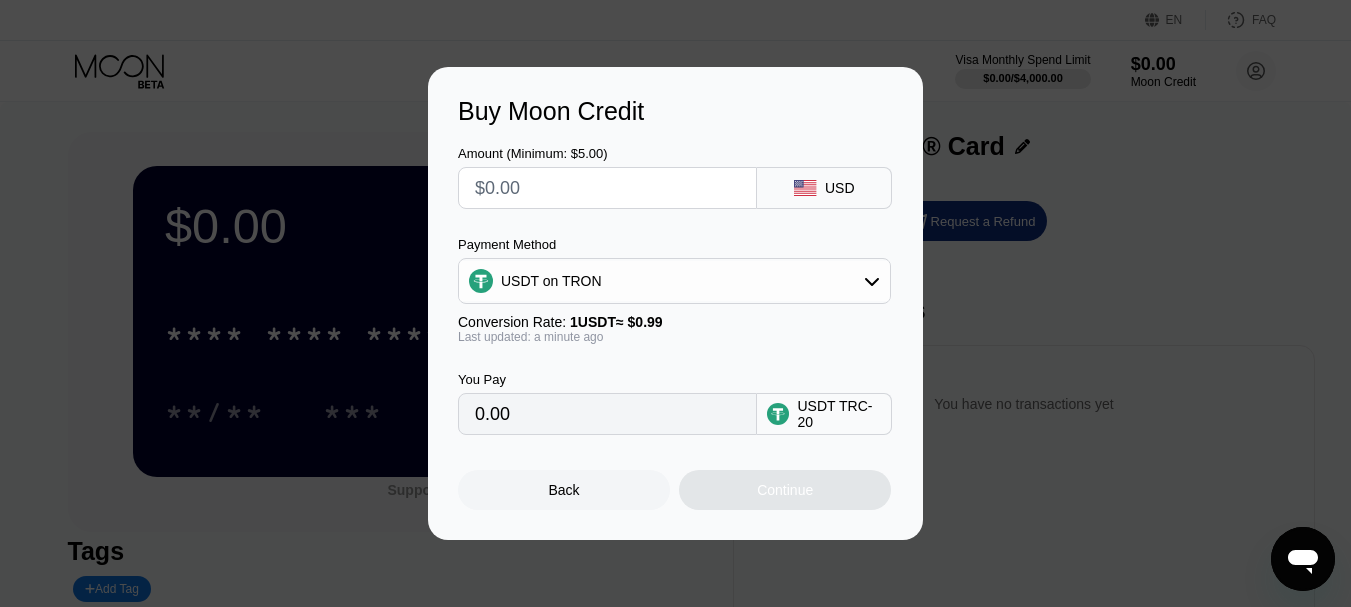 type on "$9" 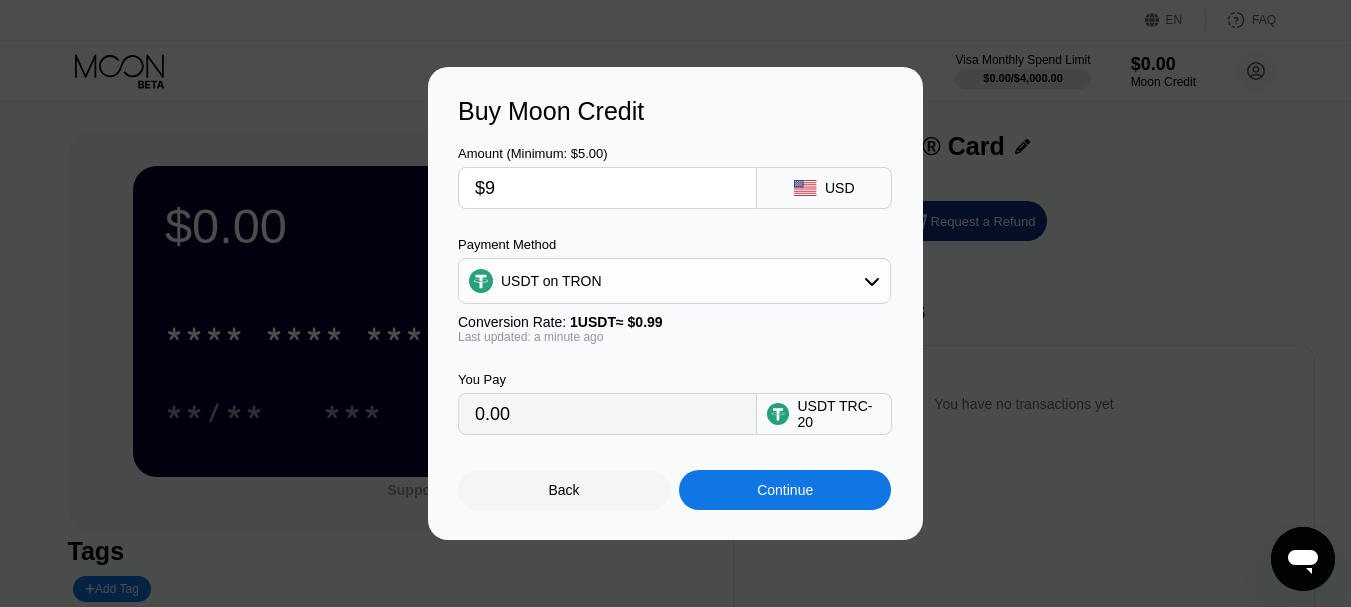 type on "9.09" 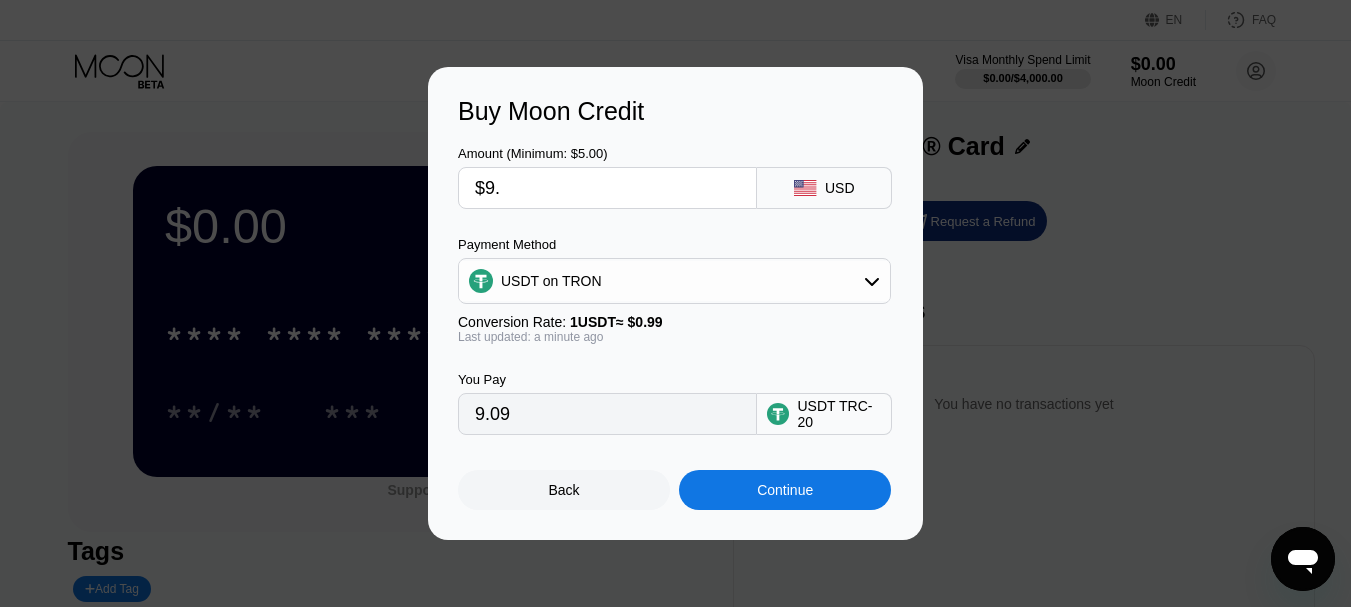 type on "$9.5" 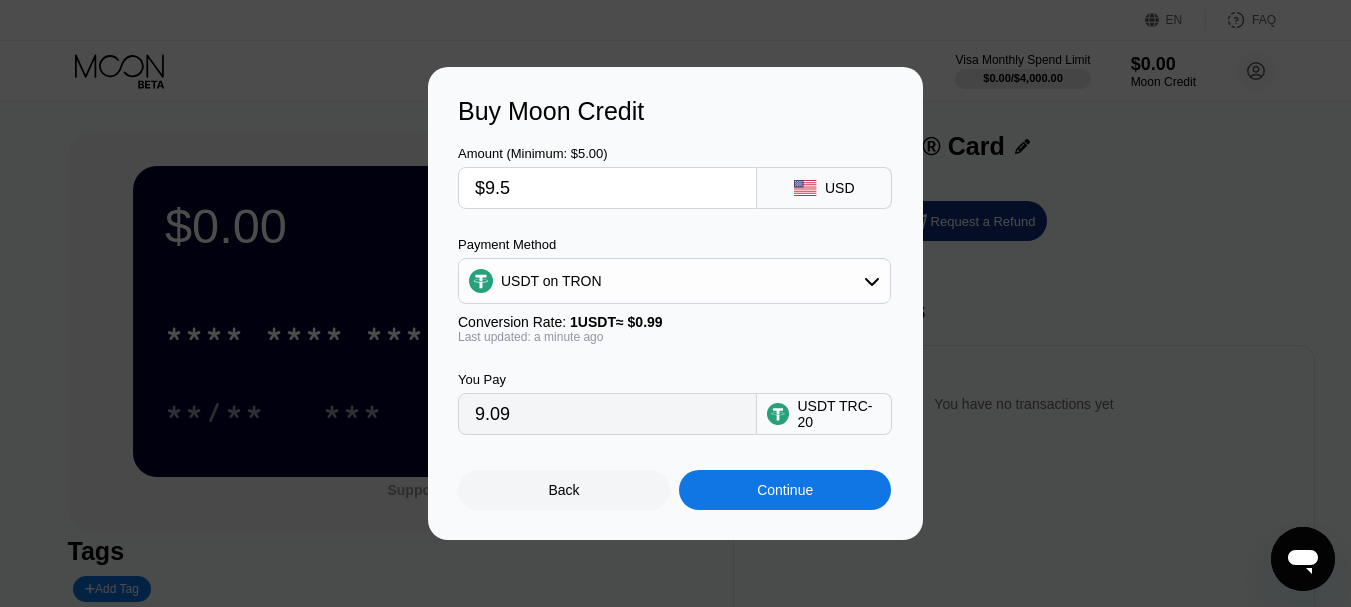 type on "9.60" 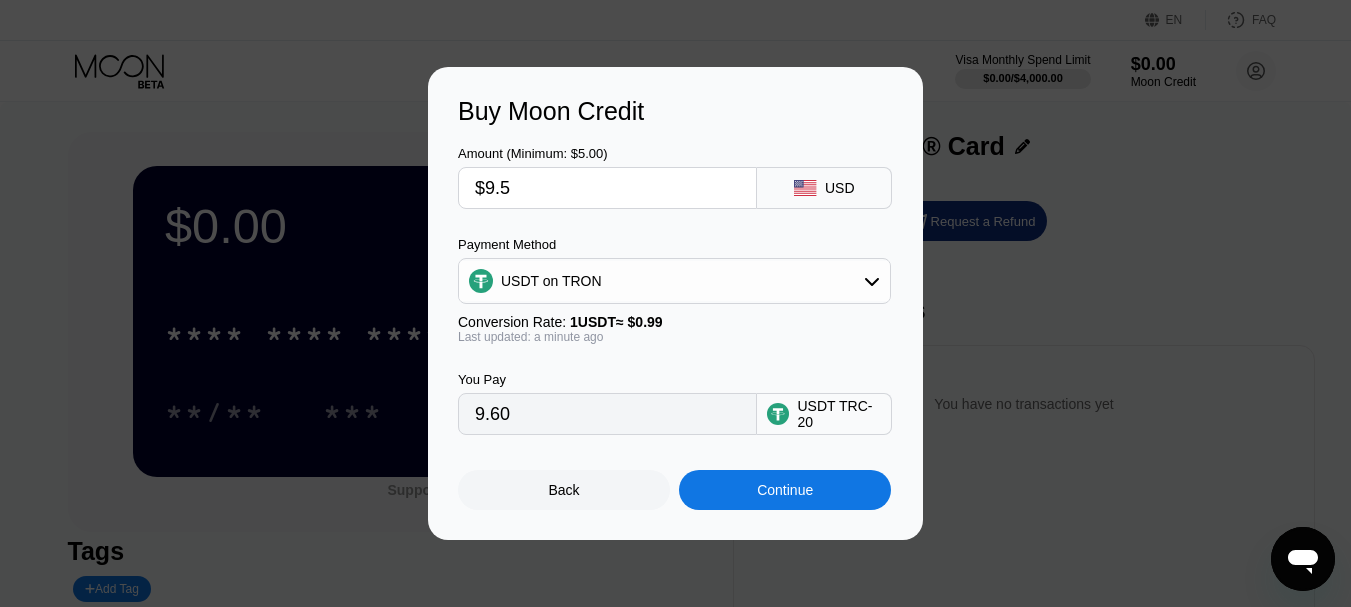 type on "$9.5" 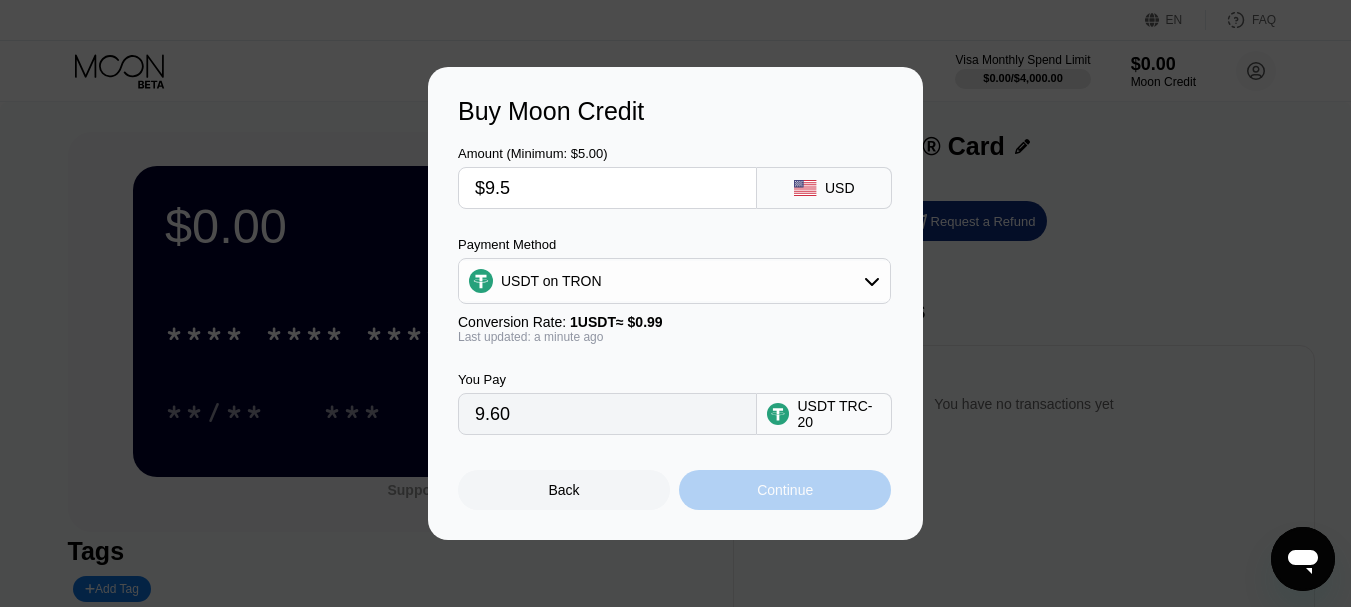 click on "Continue" at bounding box center [785, 490] 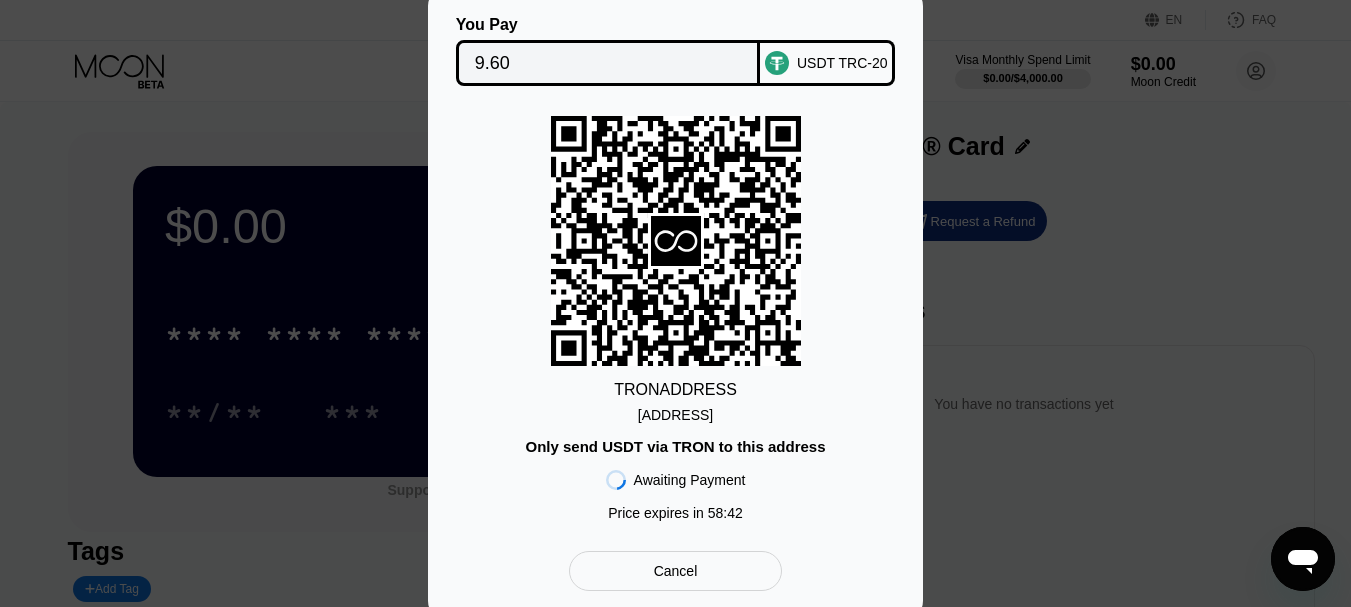 click on "[ADDRESS]" at bounding box center [675, 415] 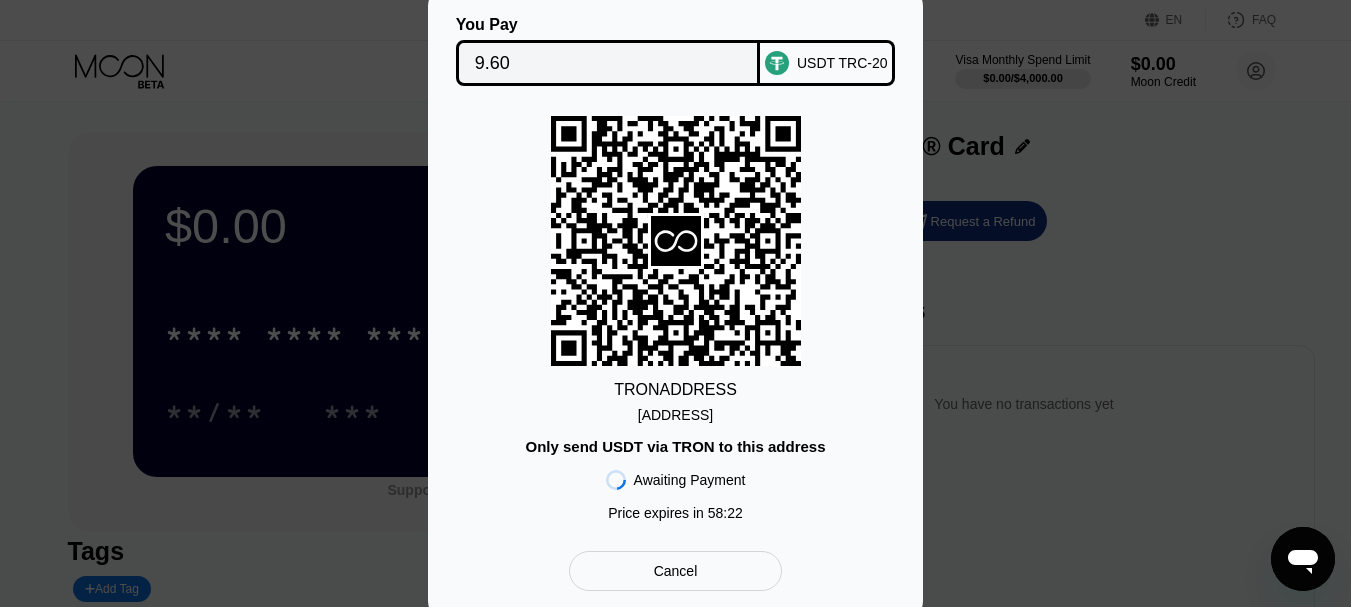 click on "TRON ADDRESS [ADDRESS] Only send USDT via TRON to this address Awaiting Payment Price expires in 58 : 22" at bounding box center [675, 323] 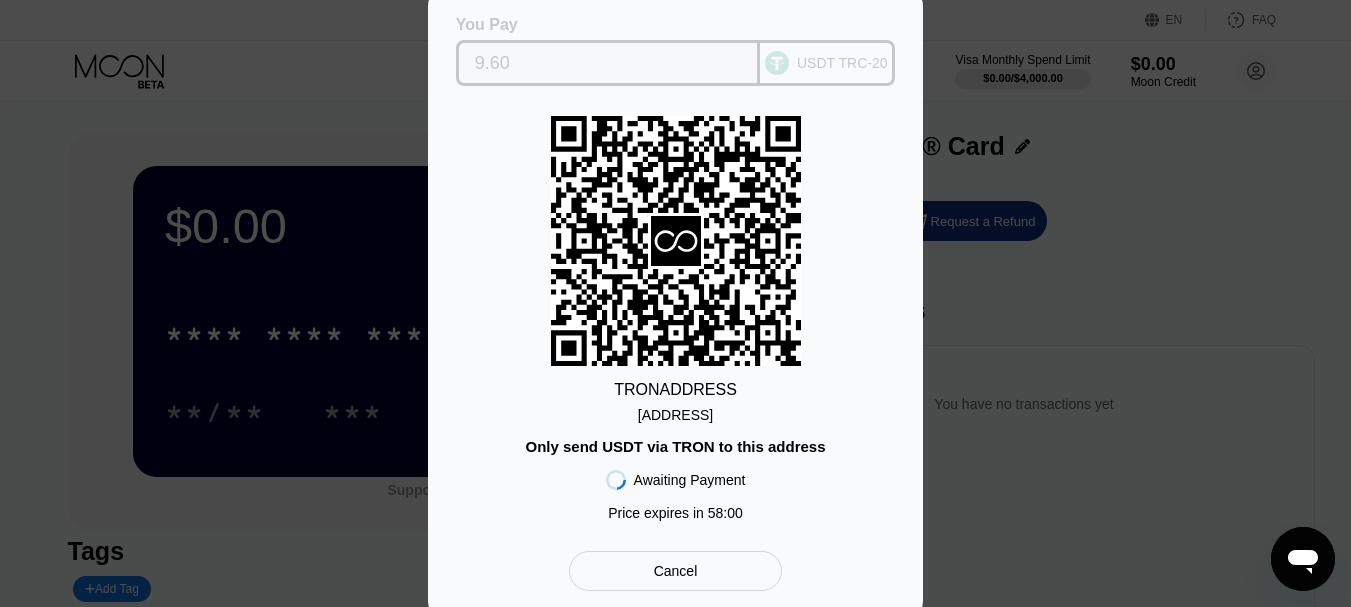 click on "9.60" at bounding box center [608, 63] 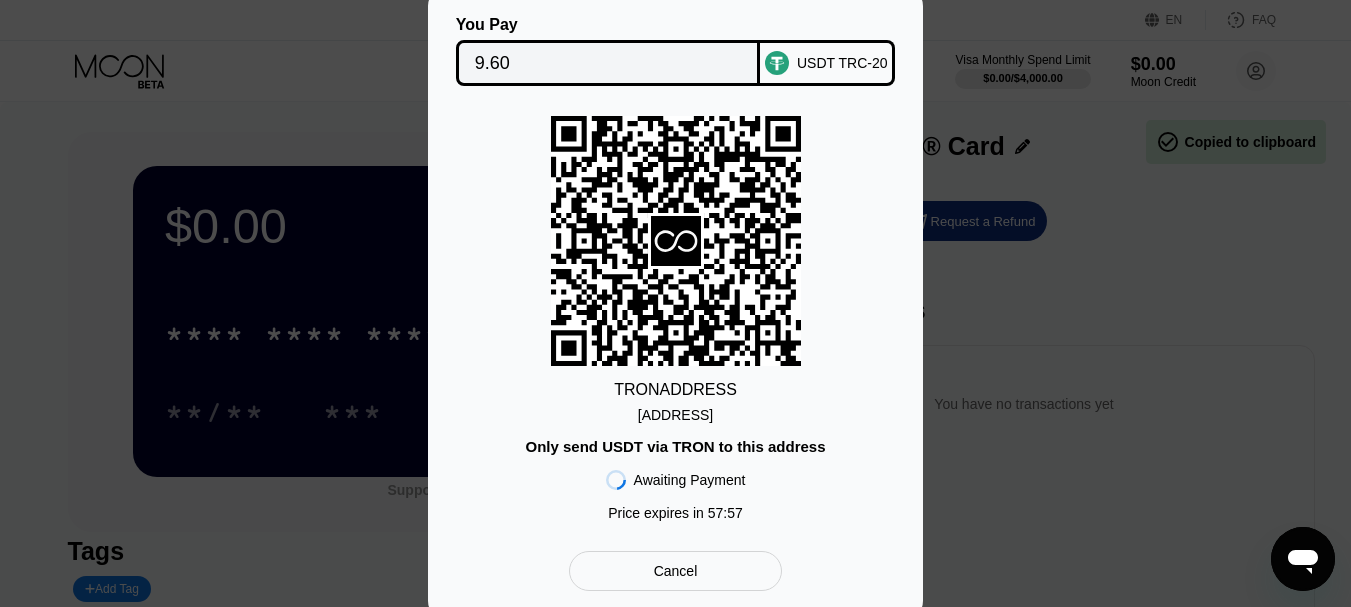 click on "Cancel" at bounding box center [676, 571] 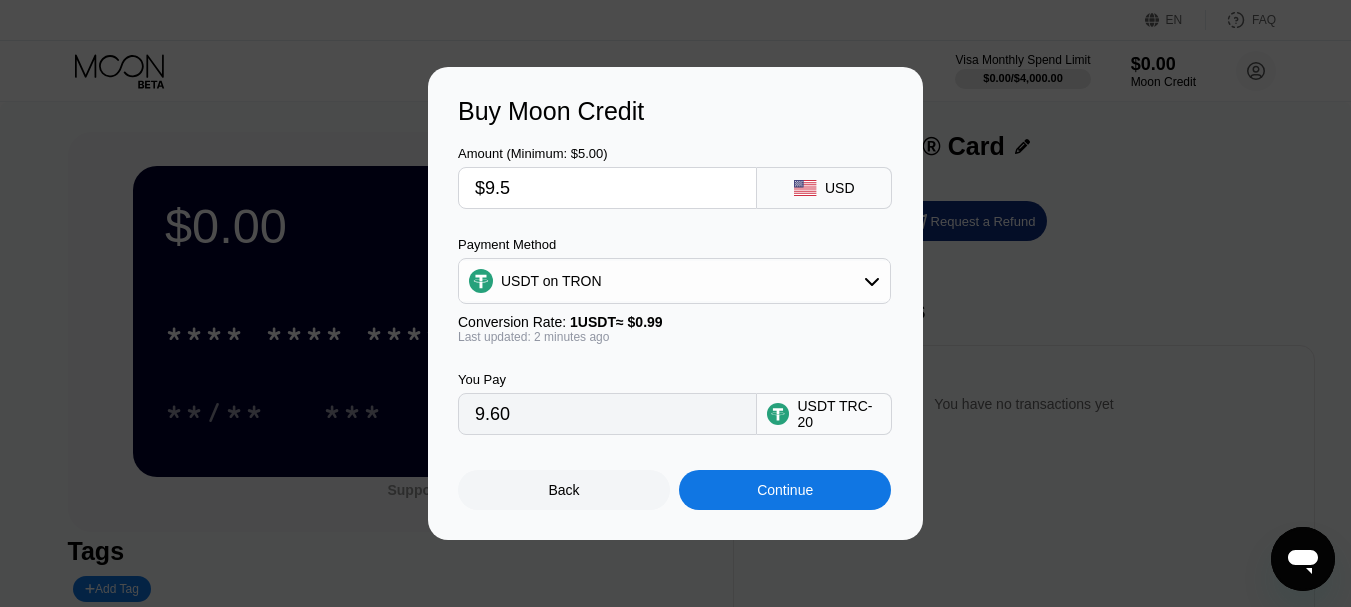 click on "$9.5" at bounding box center (607, 188) 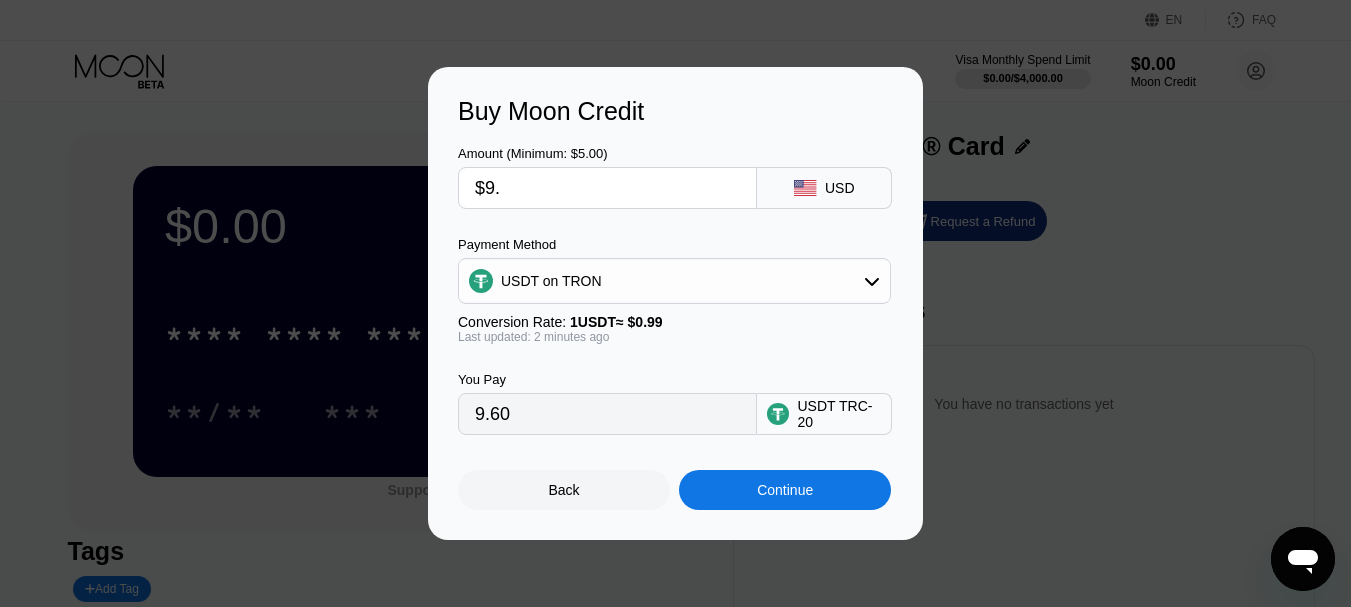 type on "9.09" 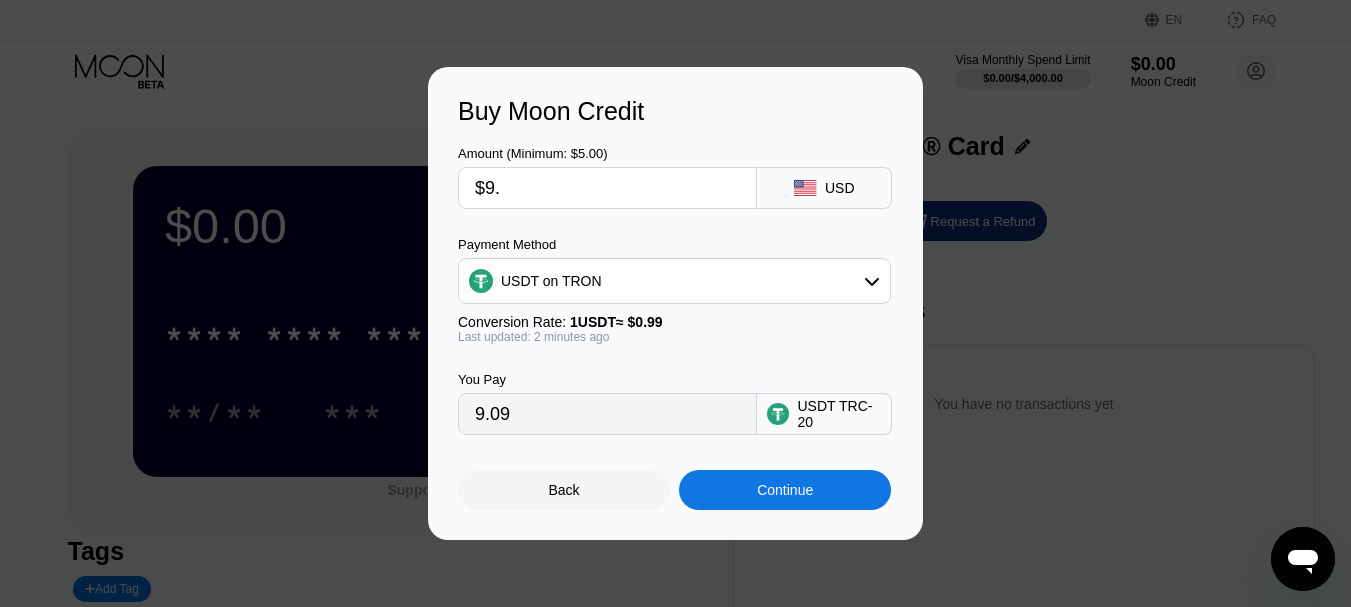 type on "$9.3" 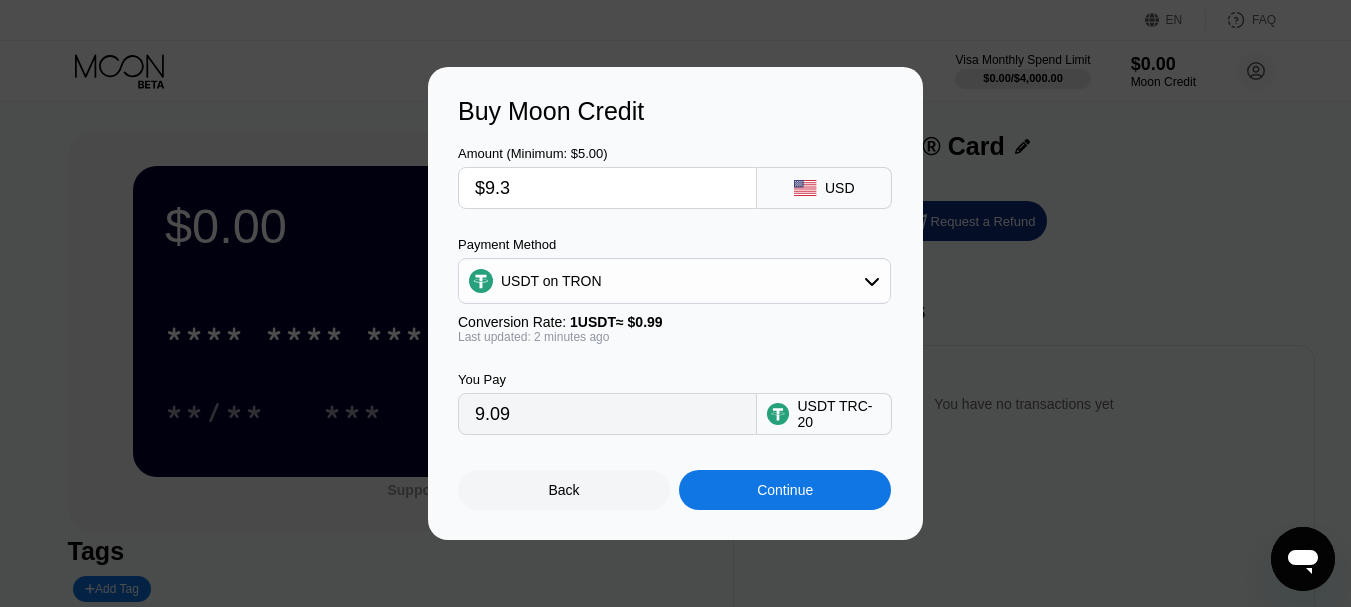 type on "9.39" 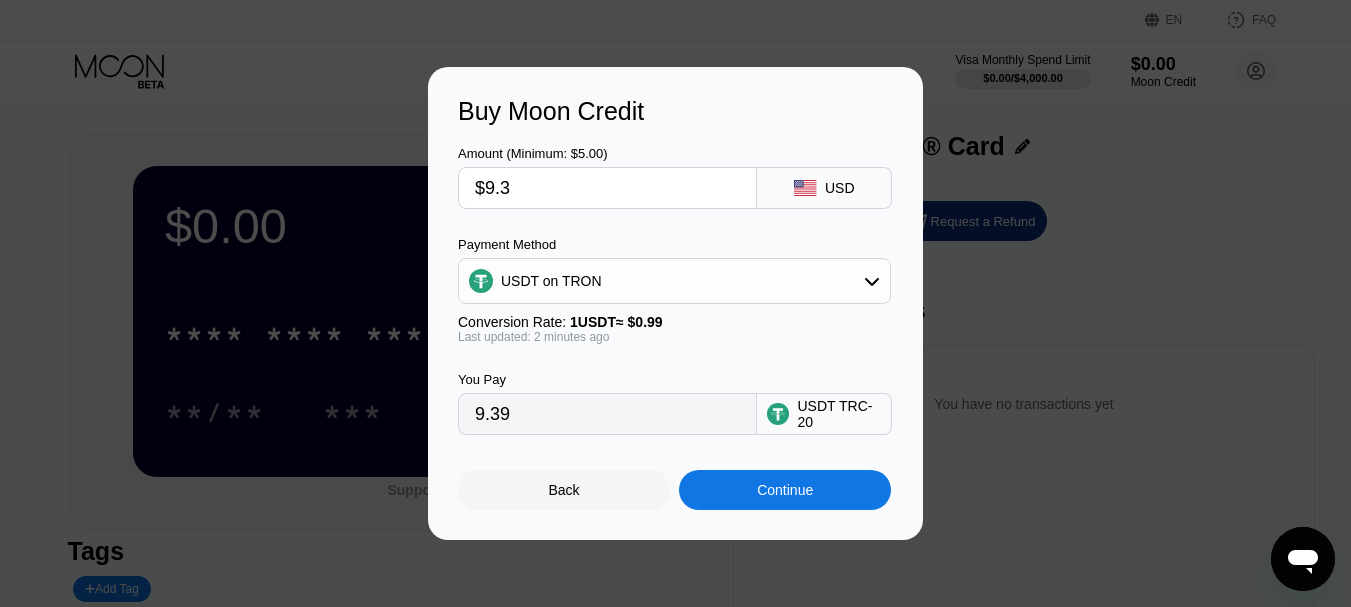 type on "$9.3" 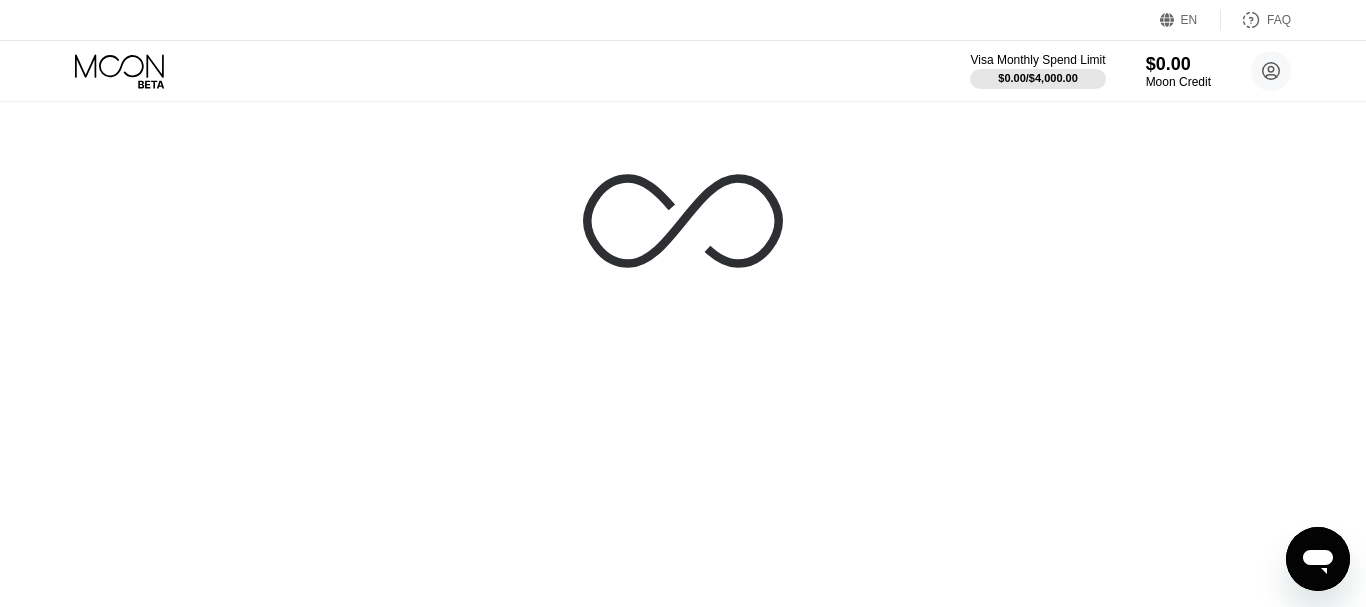 click 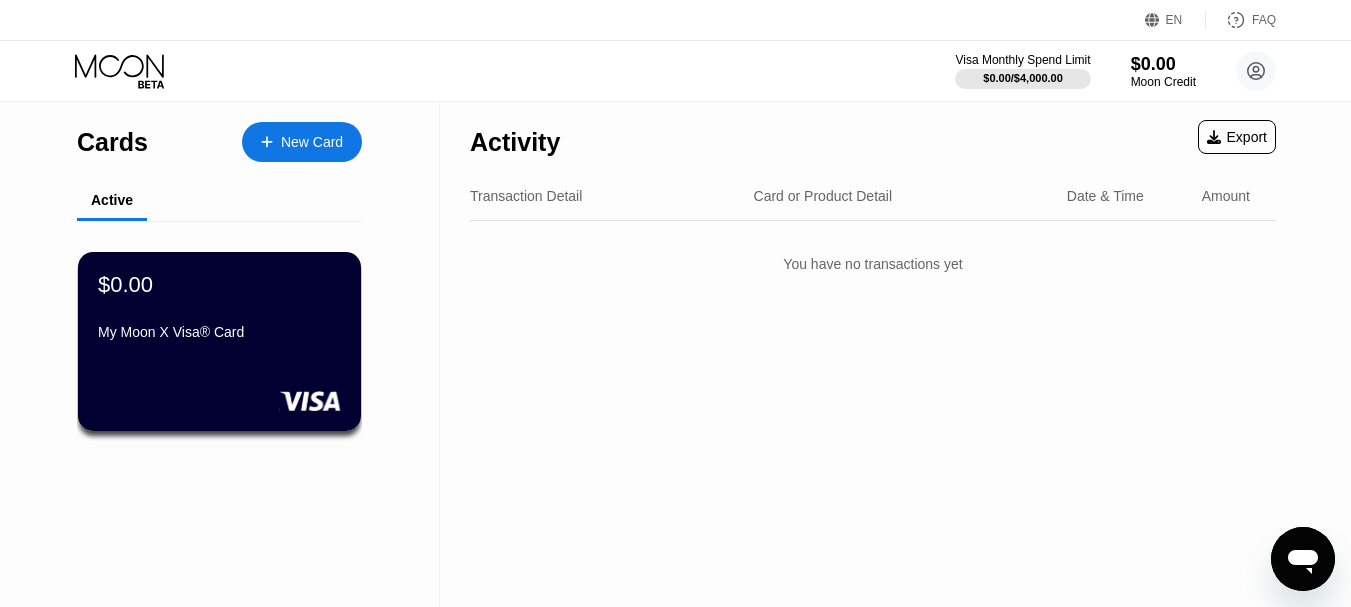 drag, startPoint x: 85, startPoint y: 2, endPoint x: 546, endPoint y: 402, distance: 610.345 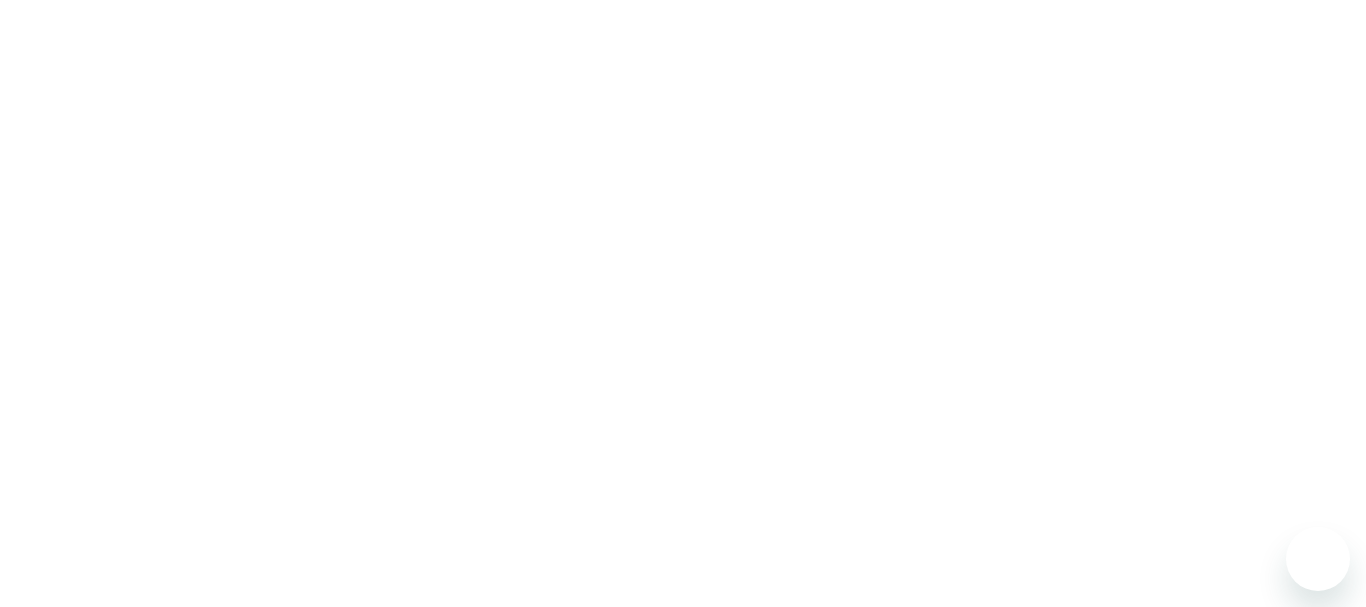 scroll, scrollTop: 0, scrollLeft: 0, axis: both 